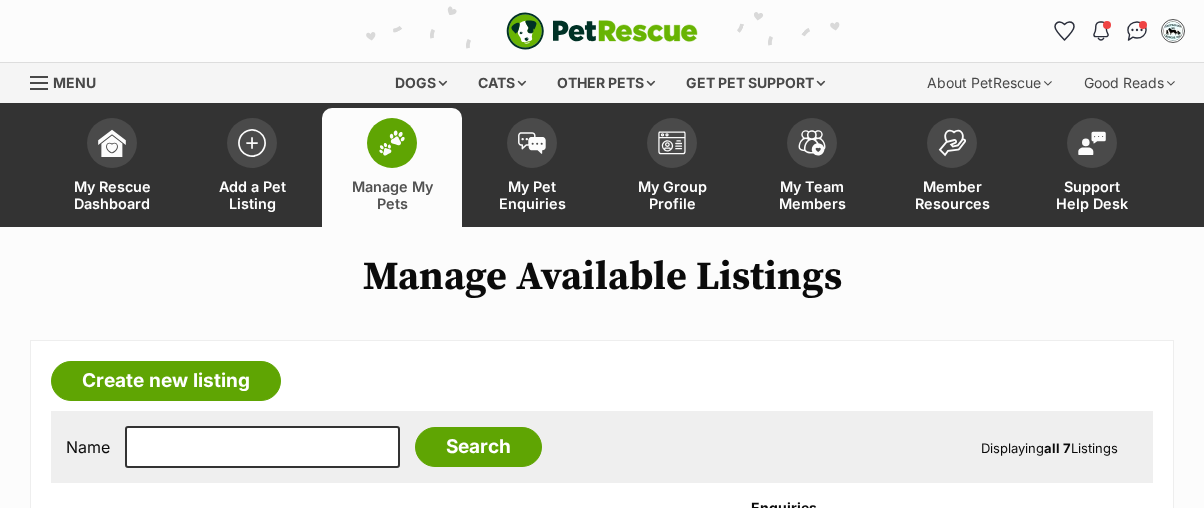 scroll, scrollTop: 333, scrollLeft: 0, axis: vertical 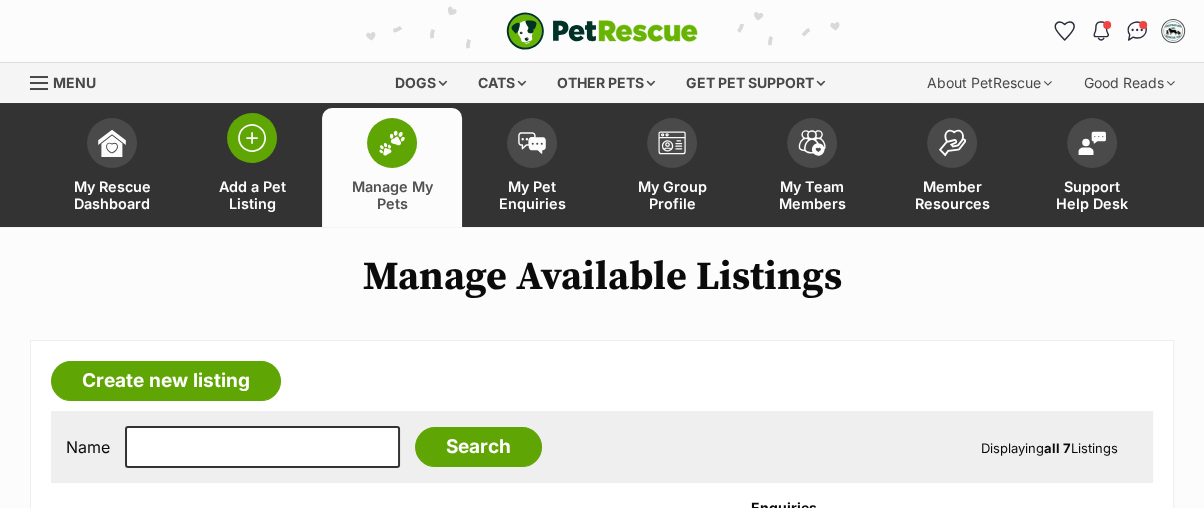 click at bounding box center [252, 138] 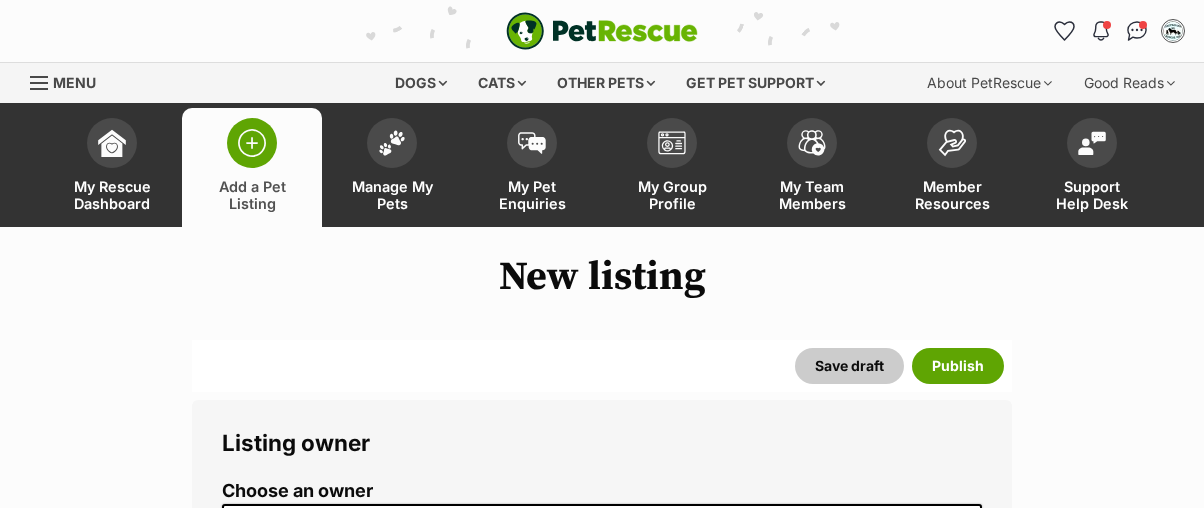 scroll, scrollTop: 0, scrollLeft: 0, axis: both 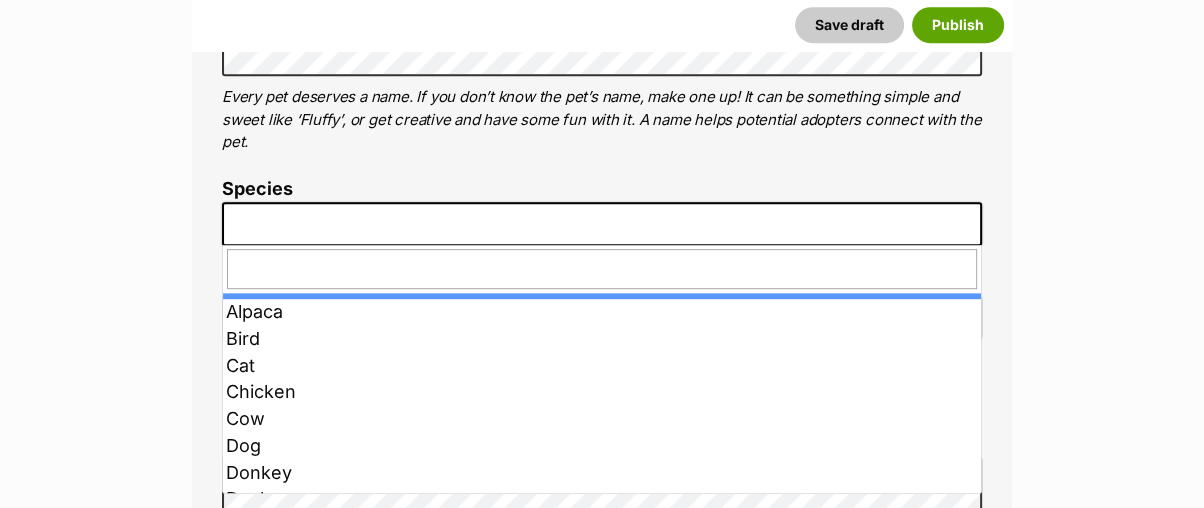 click at bounding box center (602, 224) 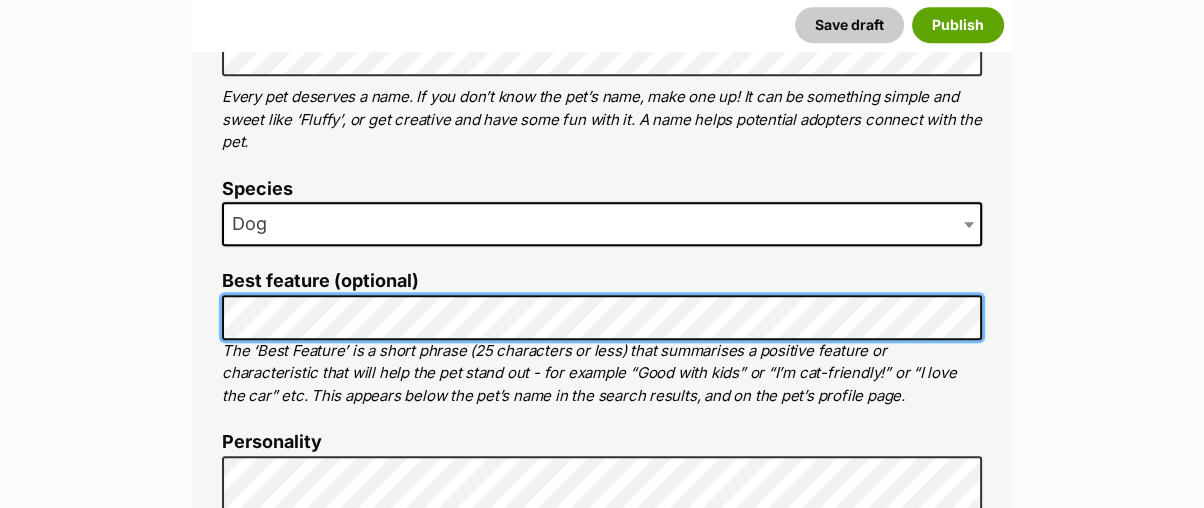 scroll, scrollTop: 718, scrollLeft: 0, axis: vertical 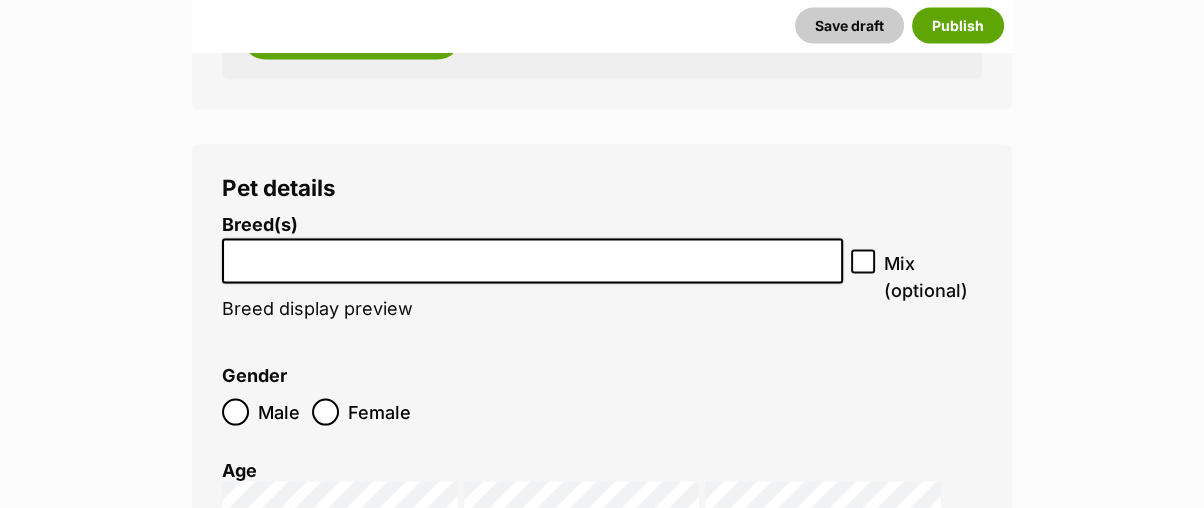 click at bounding box center (532, 256) 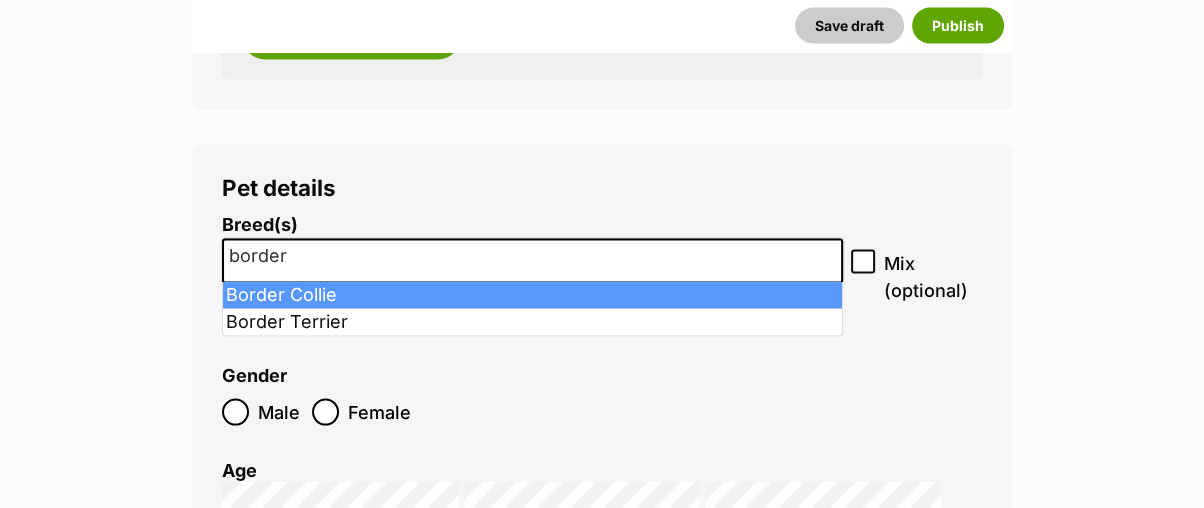 type on "border" 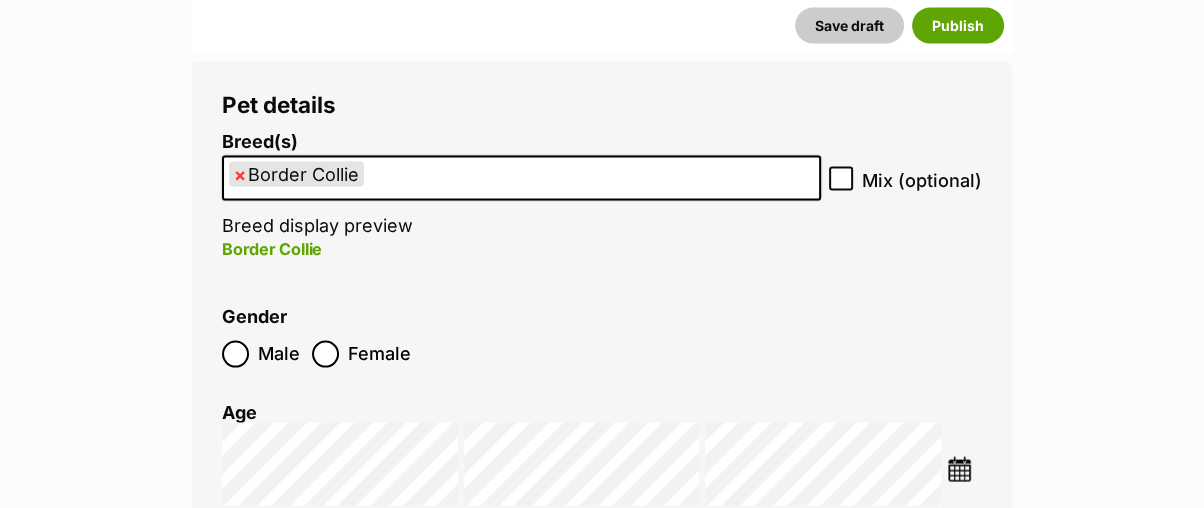 scroll, scrollTop: 3384, scrollLeft: 0, axis: vertical 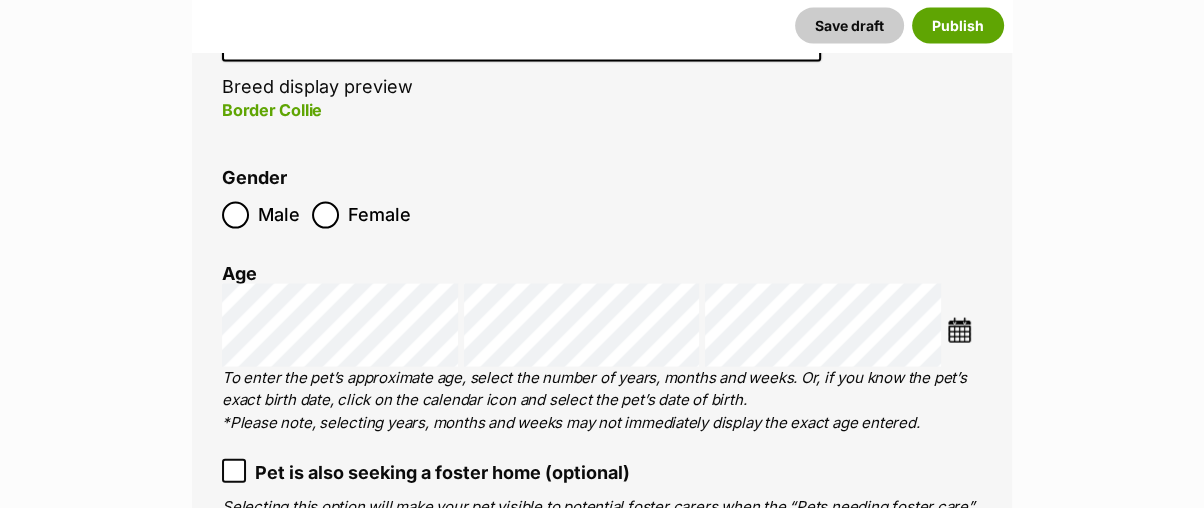 click at bounding box center [959, 330] 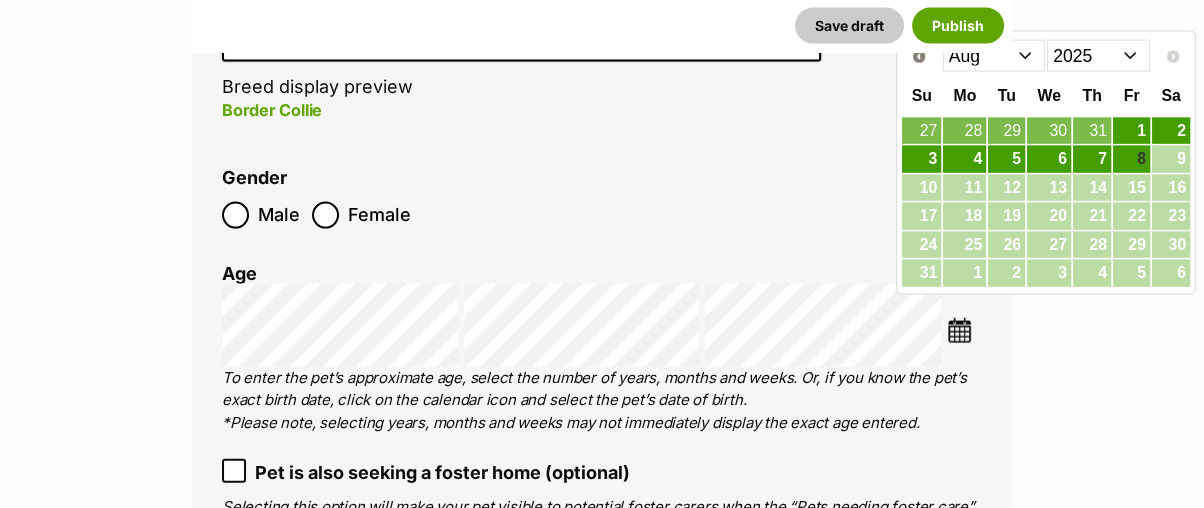 click on "Jan Feb Mar Apr May Jun Jul Aug" at bounding box center (994, 56) 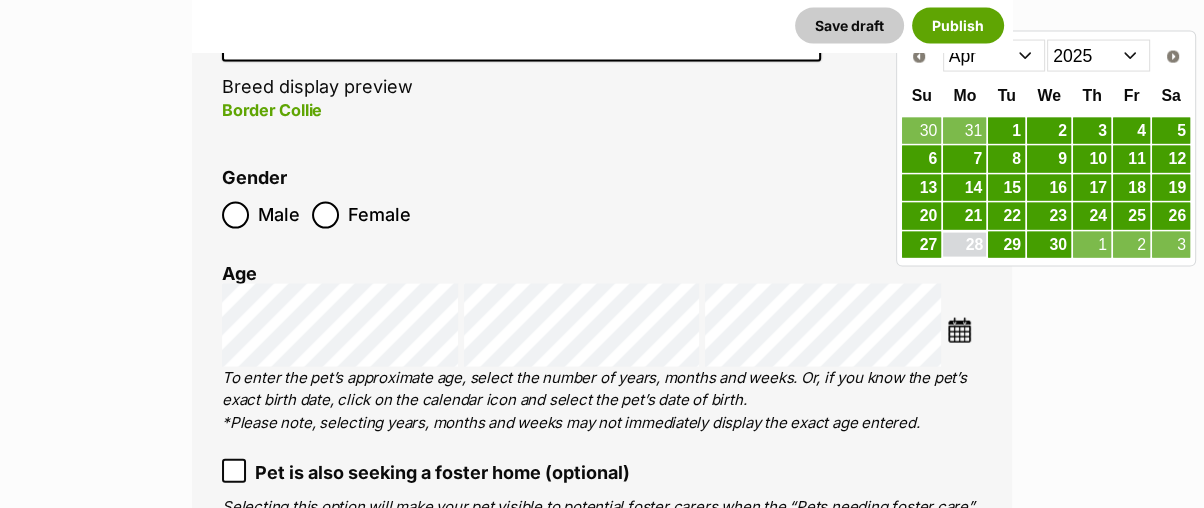 click on "28" at bounding box center [964, 245] 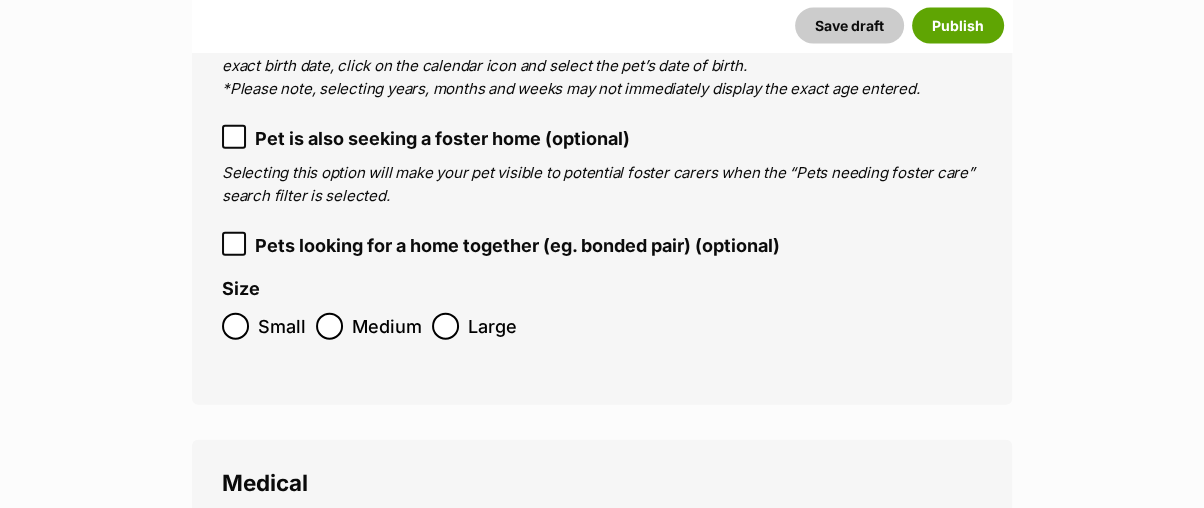 scroll, scrollTop: 3940, scrollLeft: 0, axis: vertical 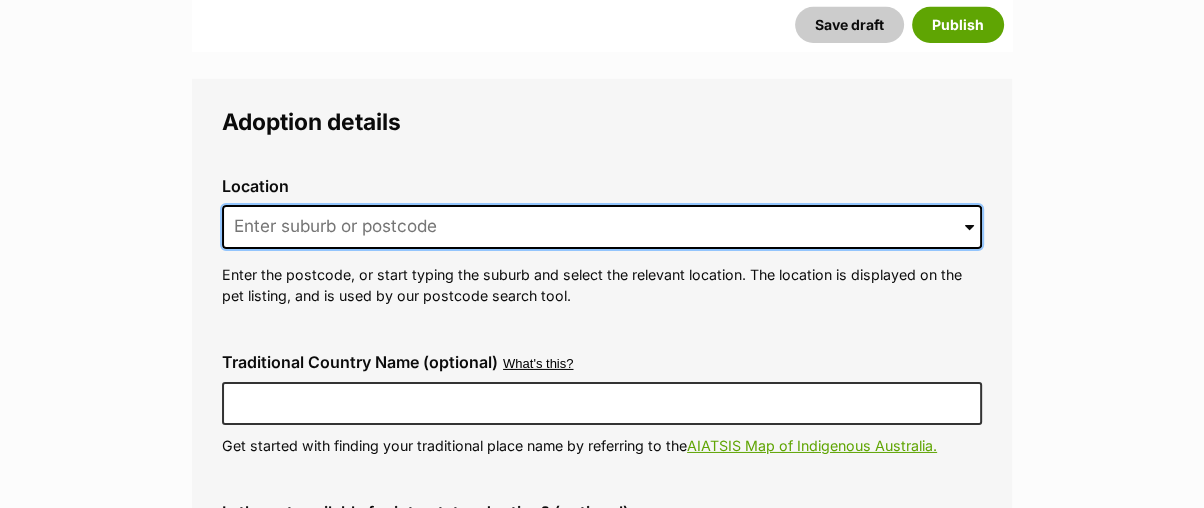 click at bounding box center [602, 227] 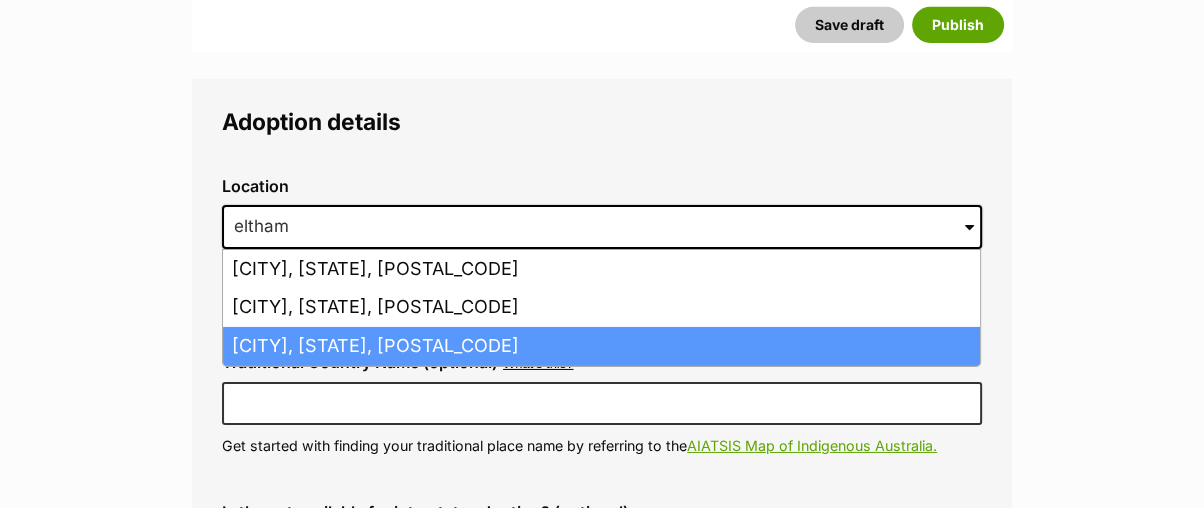 click on "Eltham, Victoria, 3095" at bounding box center (601, 346) 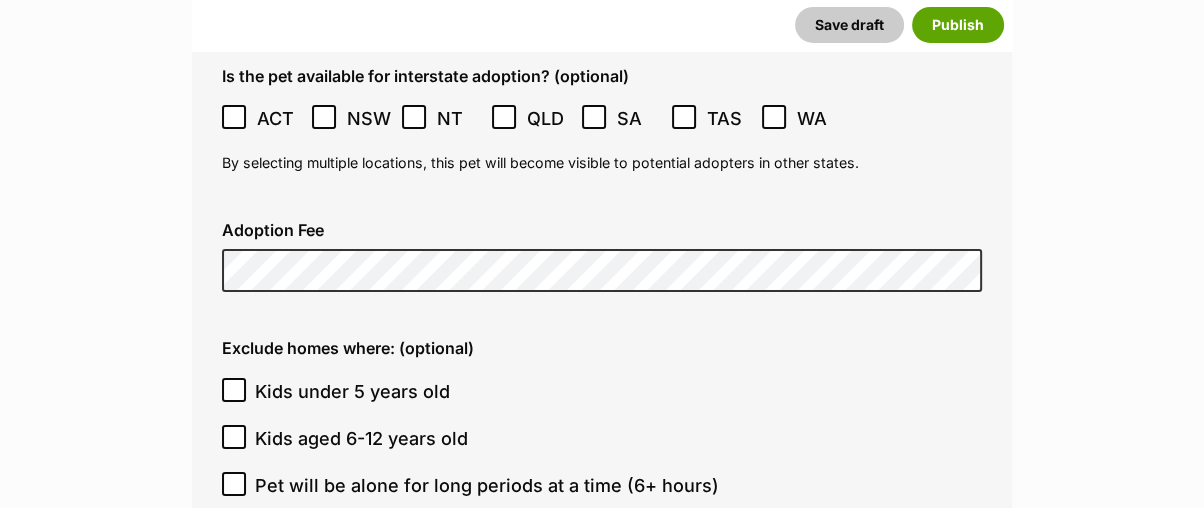 scroll, scrollTop: 5940, scrollLeft: 0, axis: vertical 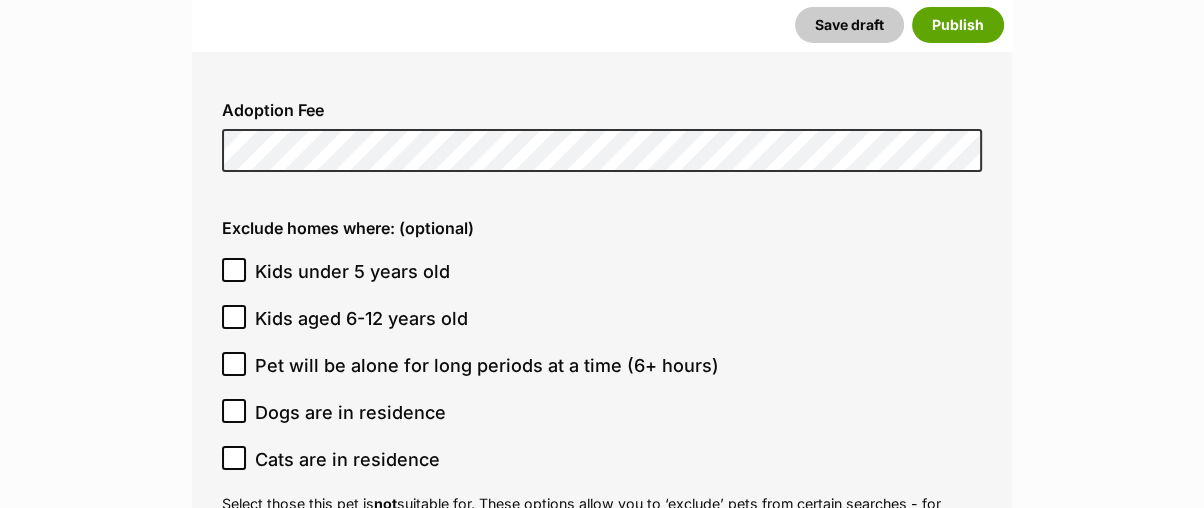 click 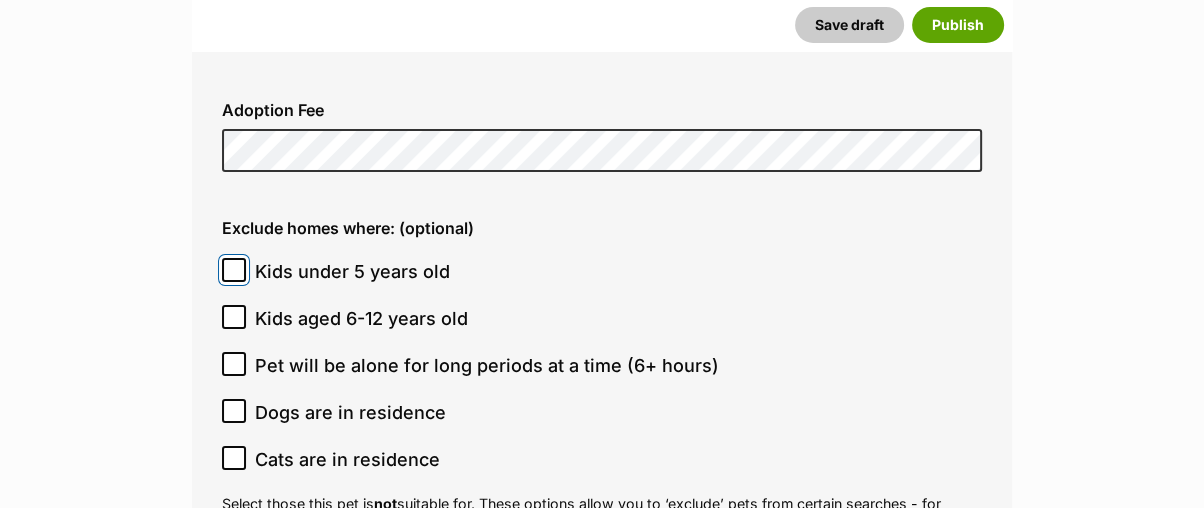 click on "Kids under 5 years old" at bounding box center [234, 270] 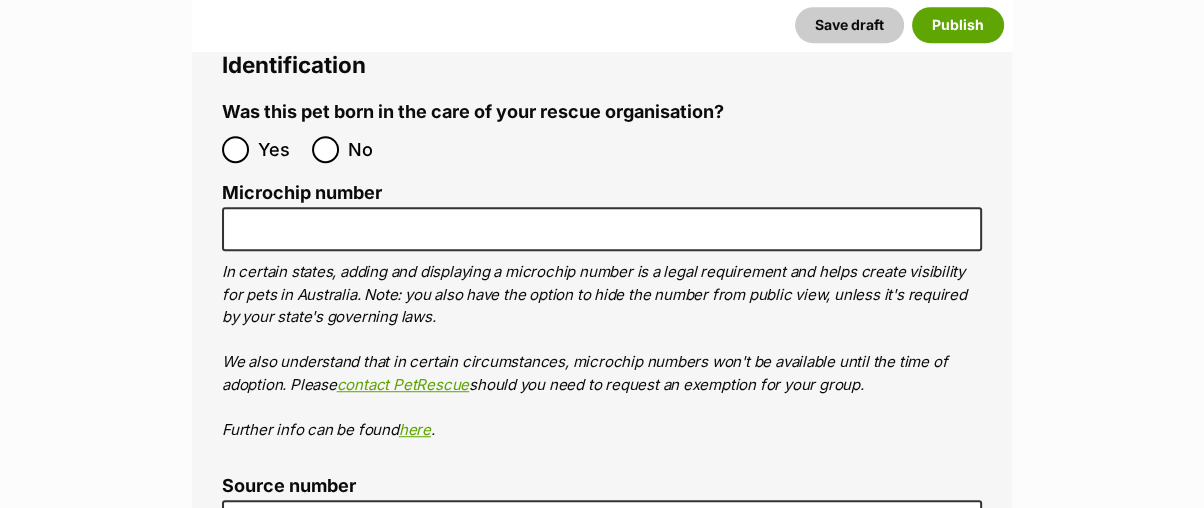 scroll, scrollTop: 7384, scrollLeft: 0, axis: vertical 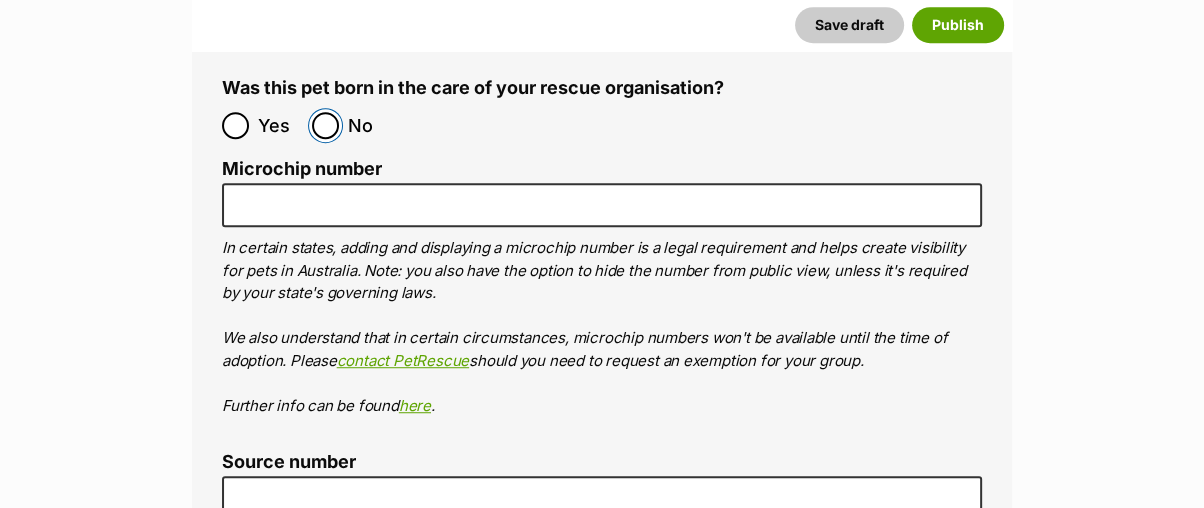 click on "No" at bounding box center (325, 125) 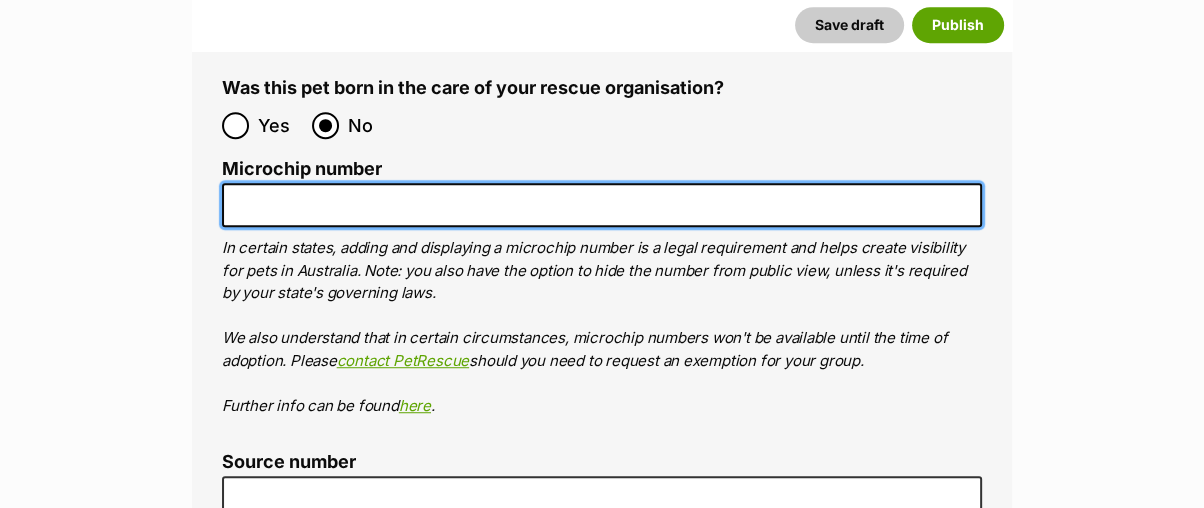 click on "Microchip number" at bounding box center (602, 205) 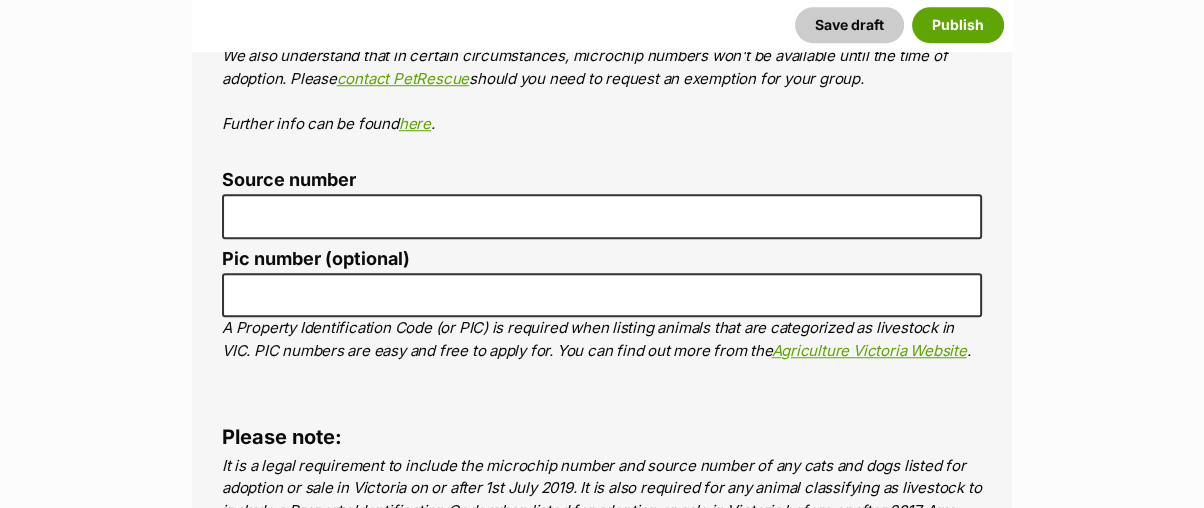 scroll, scrollTop: 7718, scrollLeft: 0, axis: vertical 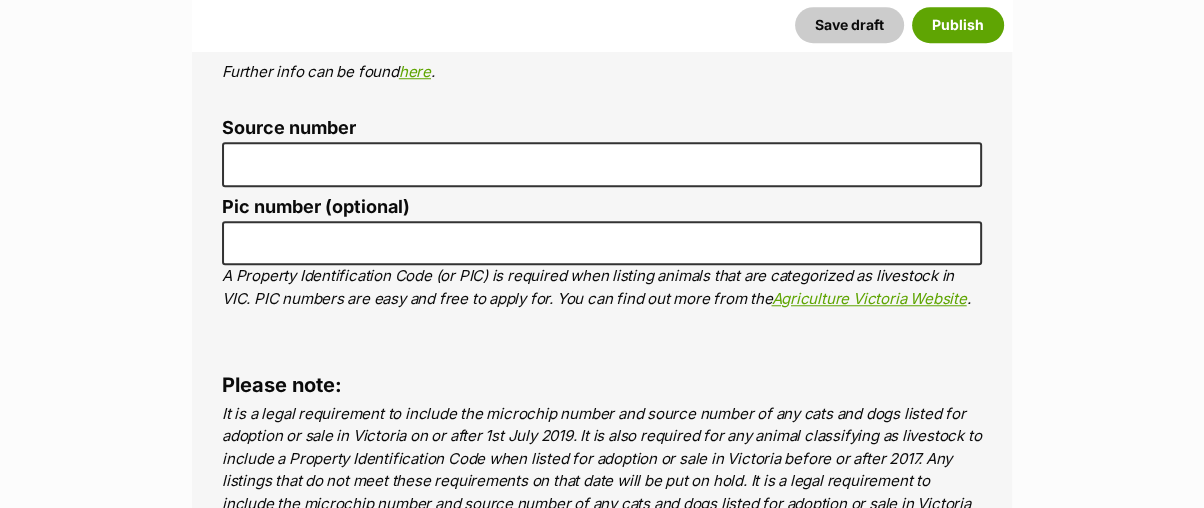 type on "[NUMBER]" 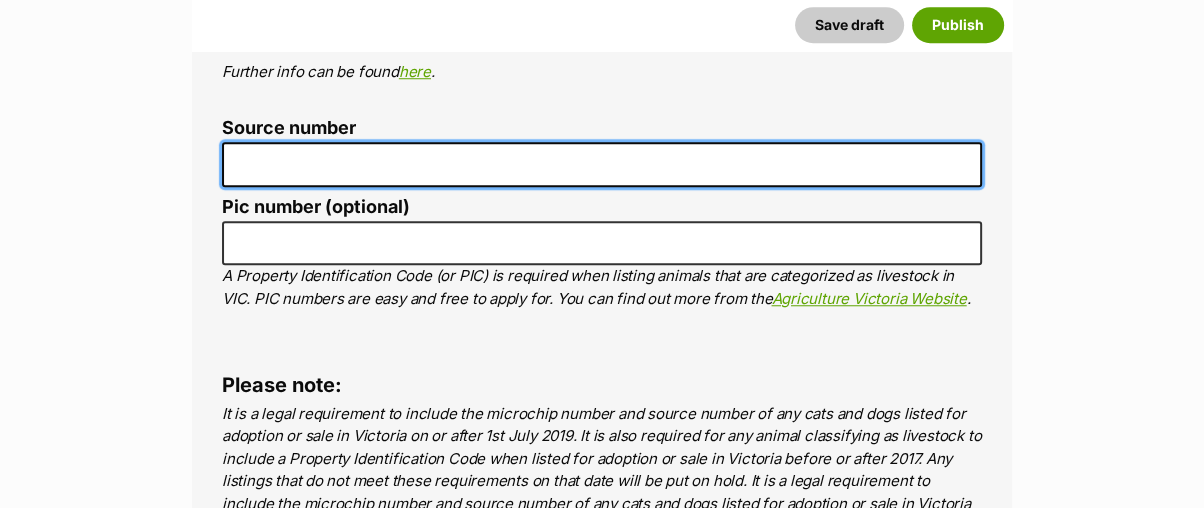 click on "Source number" at bounding box center [602, 164] 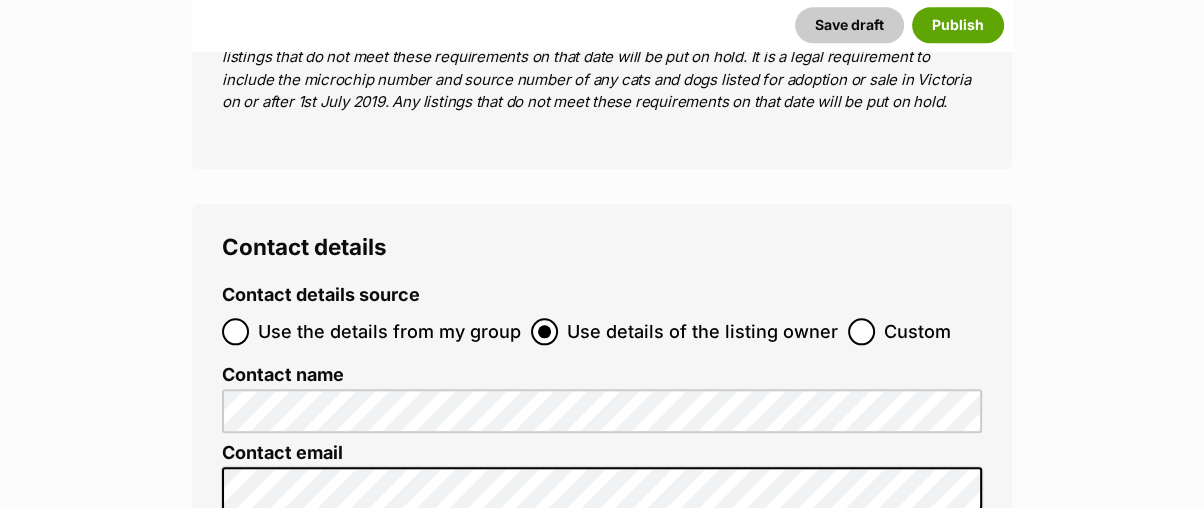 scroll, scrollTop: 8273, scrollLeft: 0, axis: vertical 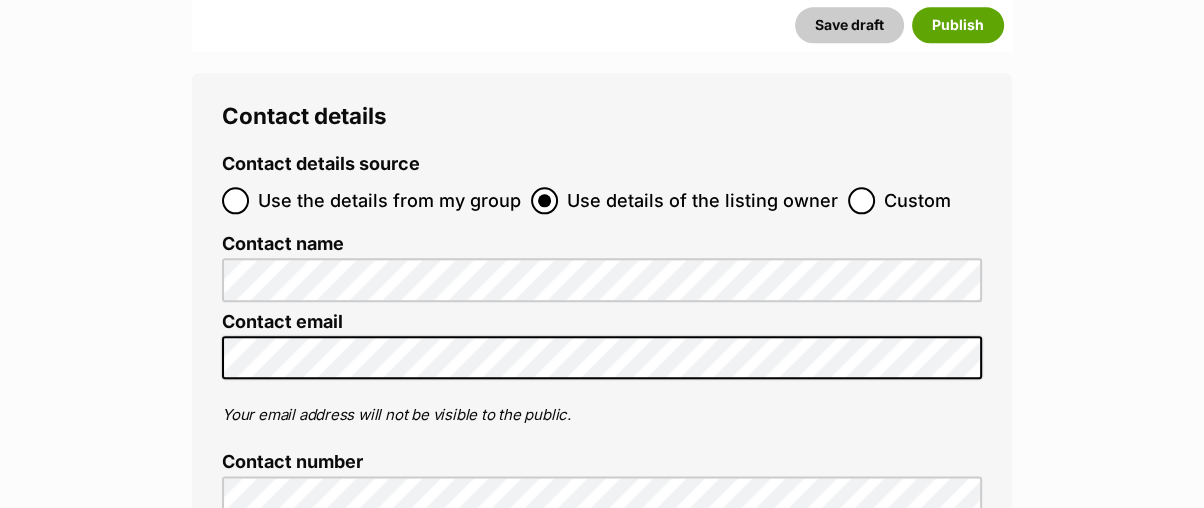 click on "Use the details from my group" at bounding box center (389, 200) 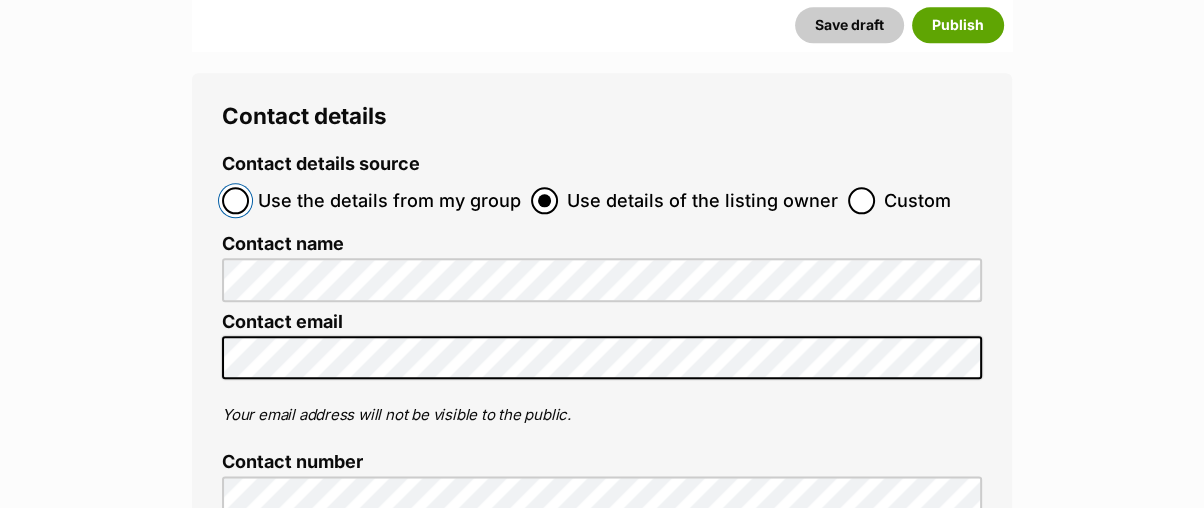 click on "Use the details from my group" at bounding box center (235, 200) 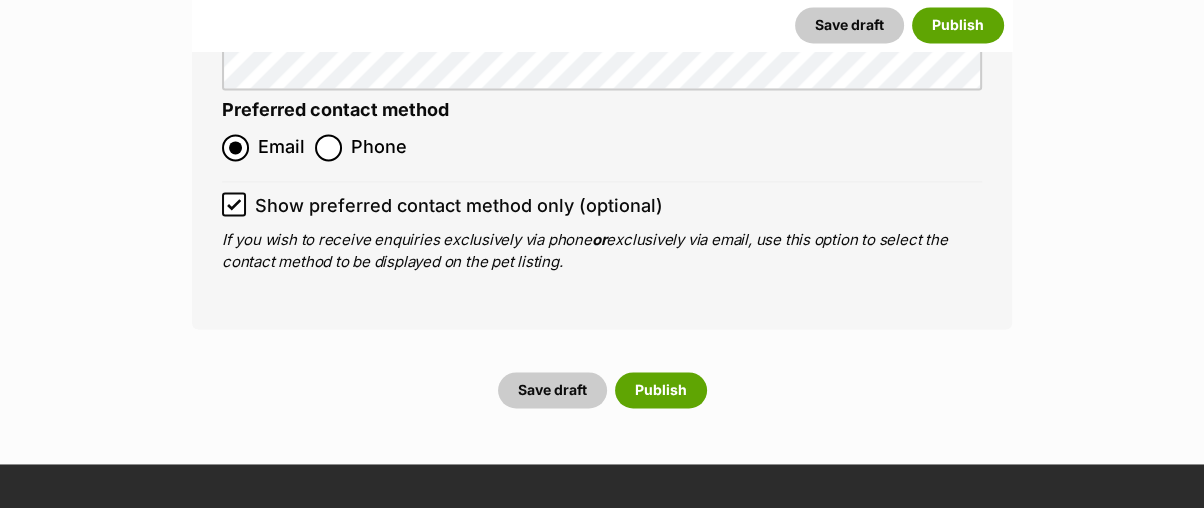 scroll, scrollTop: 8940, scrollLeft: 0, axis: vertical 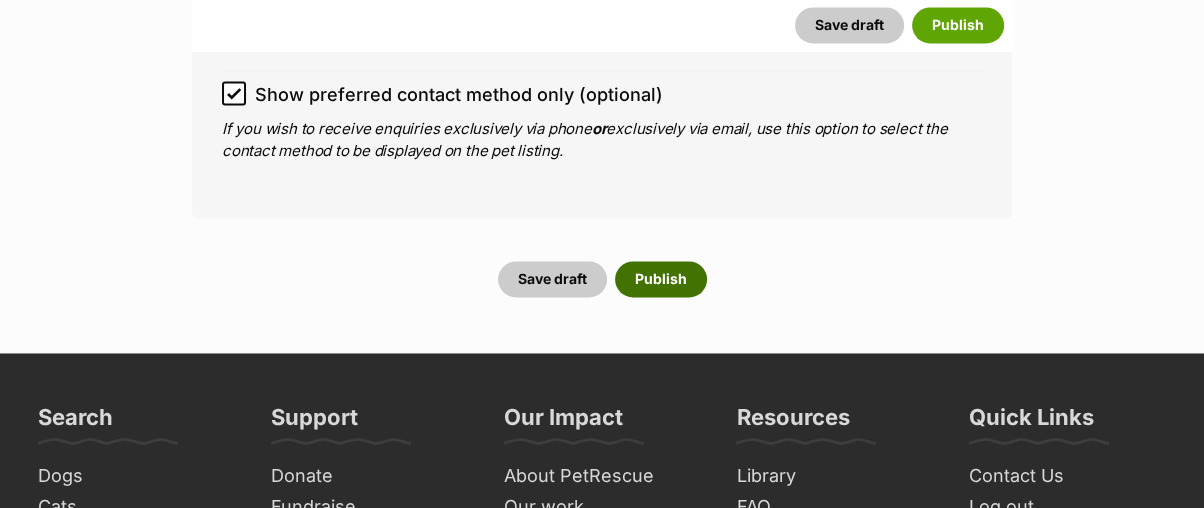 click on "Publish" at bounding box center [661, 279] 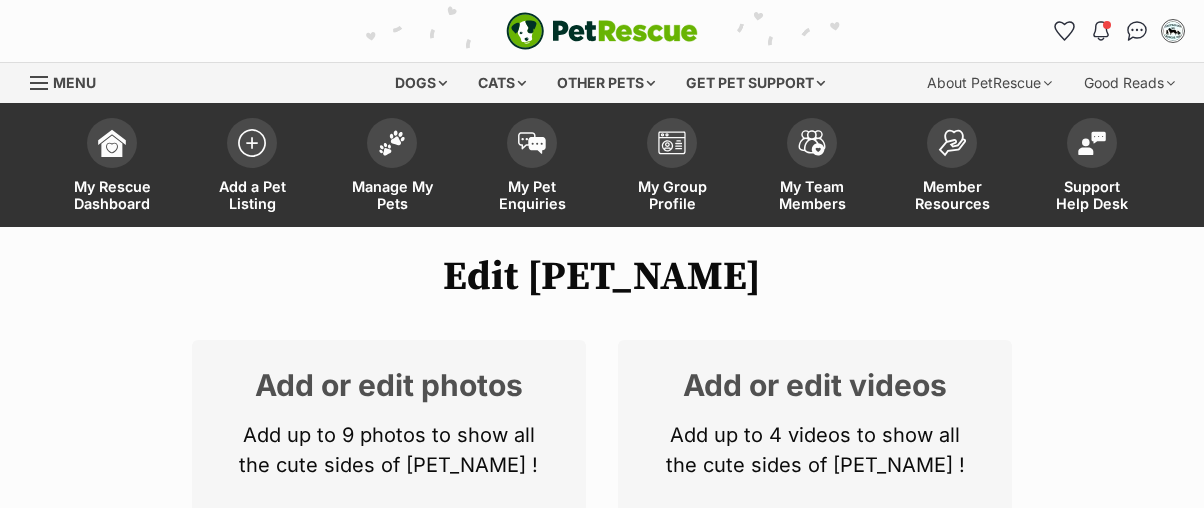 scroll, scrollTop: 0, scrollLeft: 0, axis: both 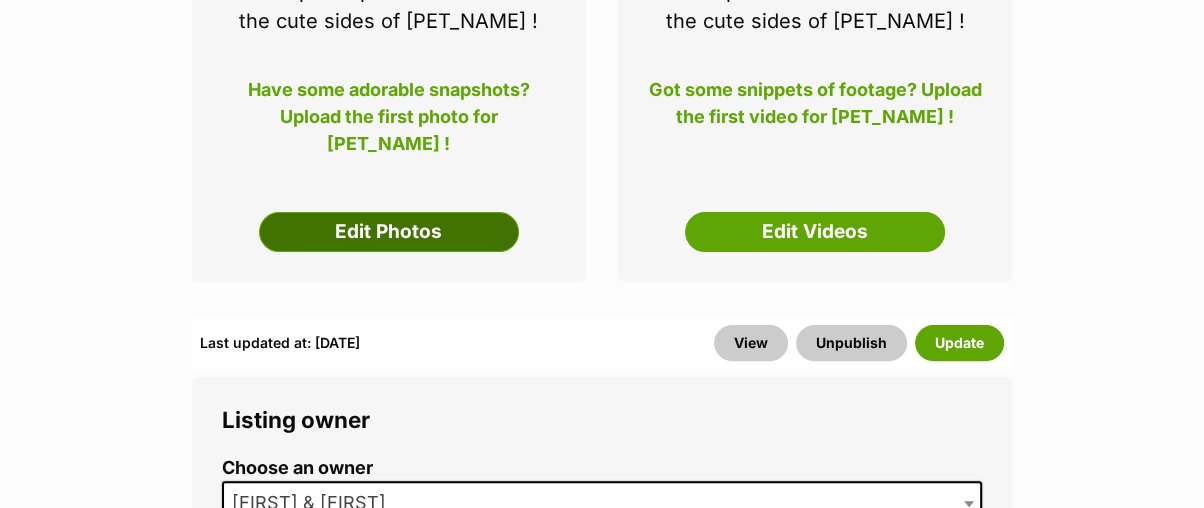 click on "Edit Photos" at bounding box center [389, 232] 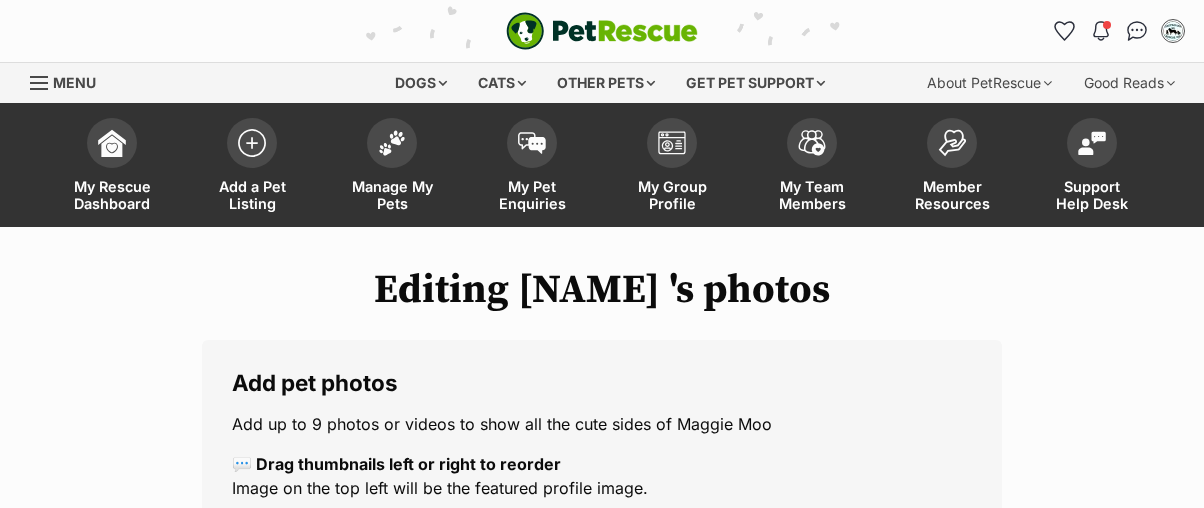 scroll, scrollTop: 325, scrollLeft: 0, axis: vertical 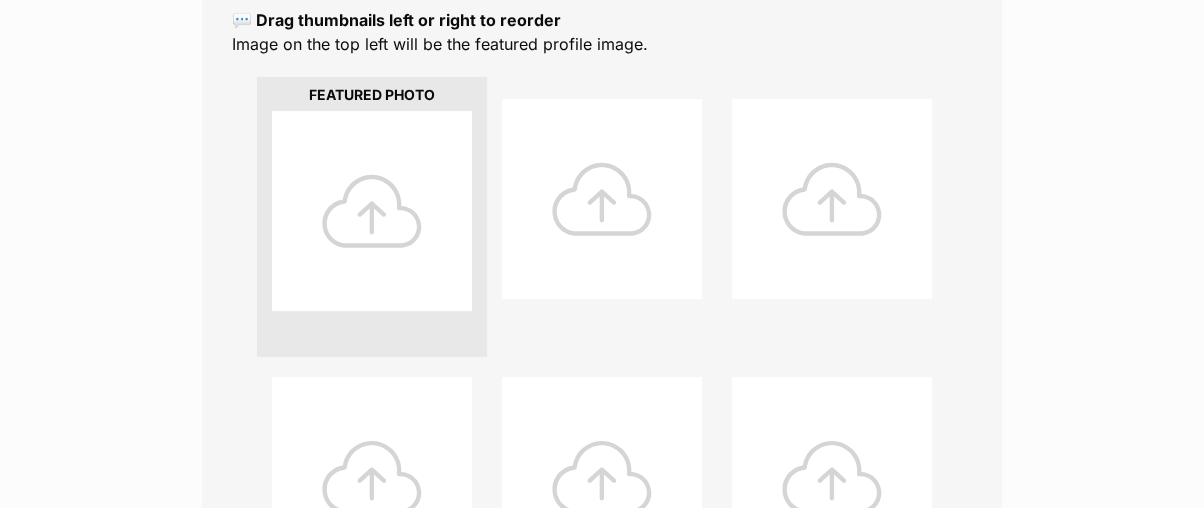 click at bounding box center (372, 211) 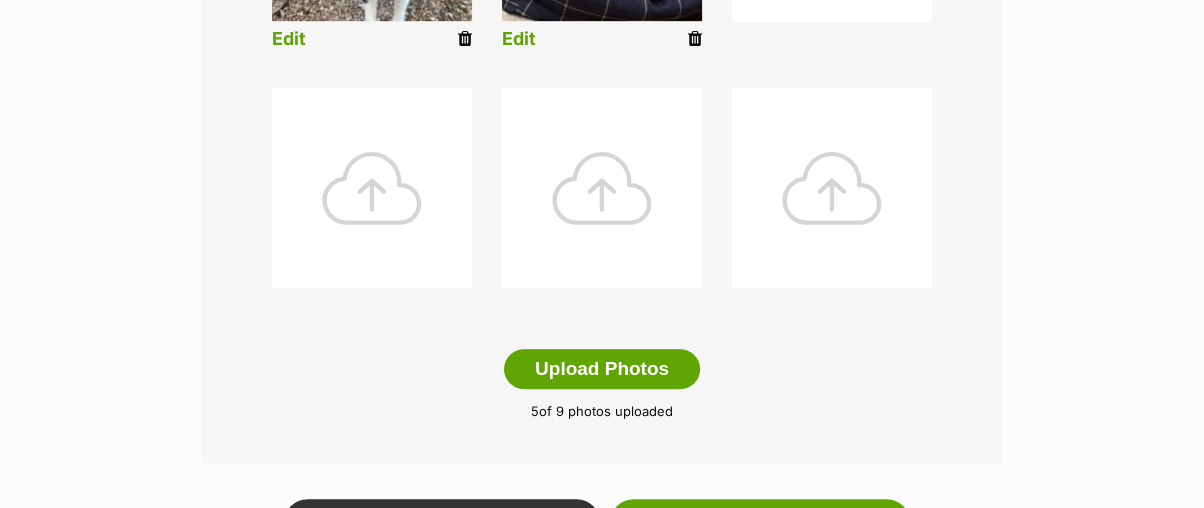 scroll, scrollTop: 1222, scrollLeft: 0, axis: vertical 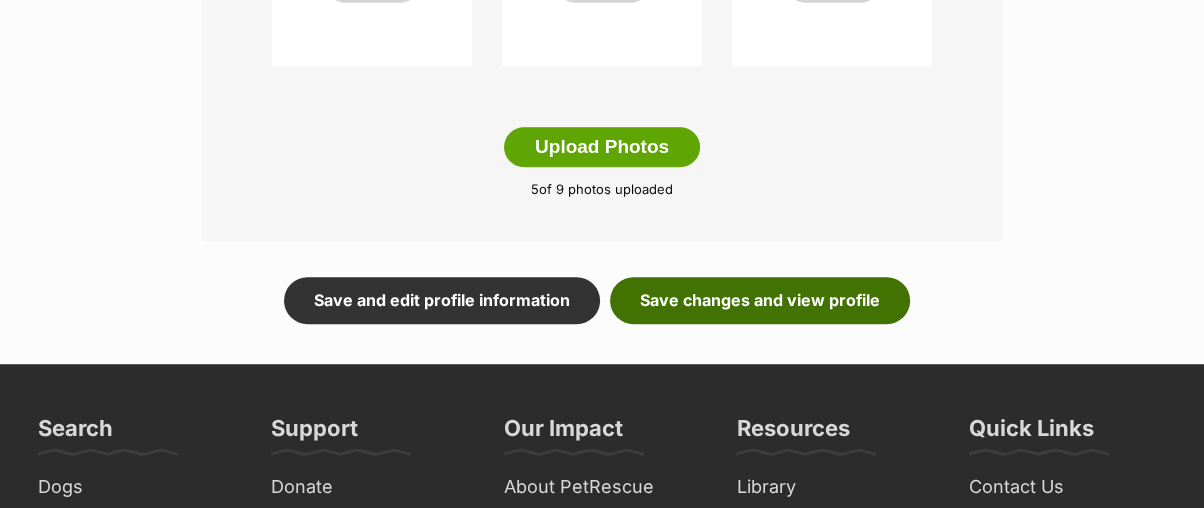 click on "Save changes and view profile" at bounding box center [760, 300] 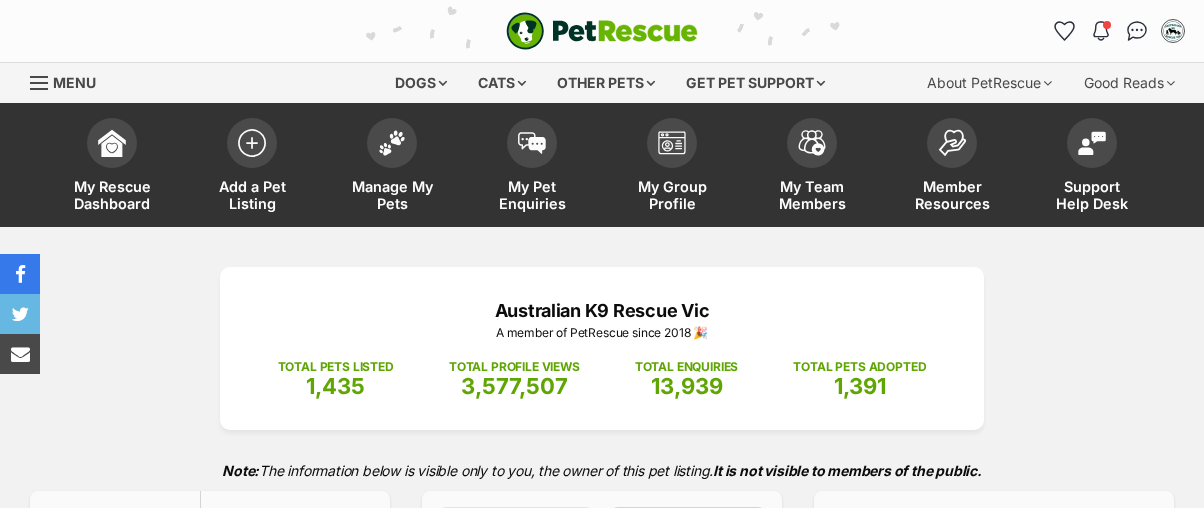 scroll, scrollTop: 0, scrollLeft: 0, axis: both 